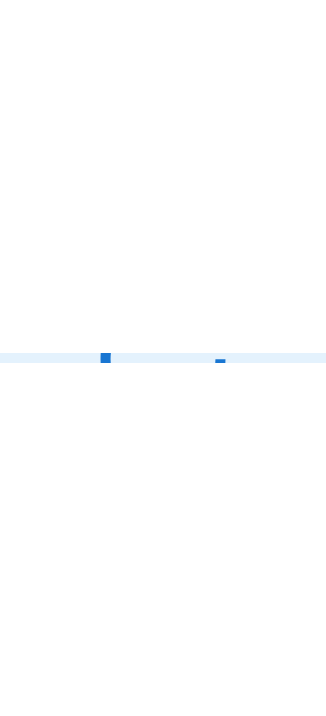 scroll, scrollTop: 0, scrollLeft: 0, axis: both 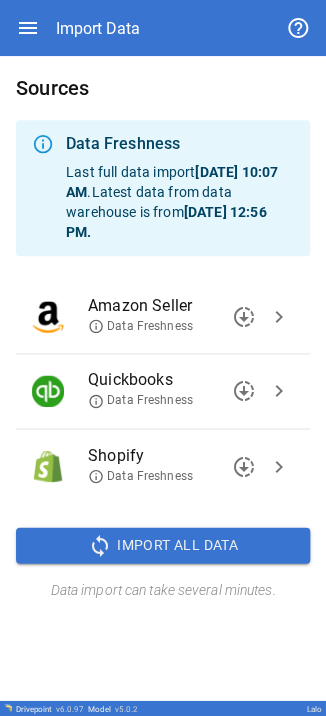 click on "downloading chevron_right" at bounding box center [259, 317] 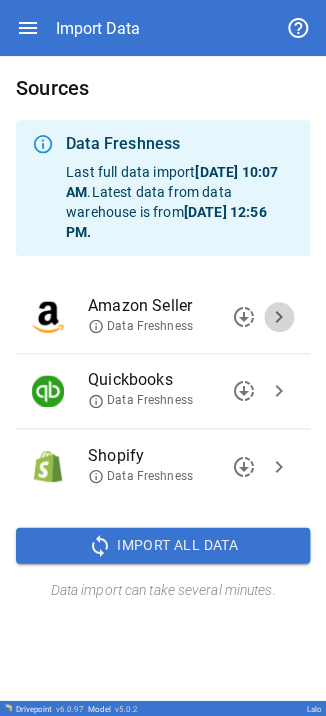 click on "chevron_right" at bounding box center [279, 317] 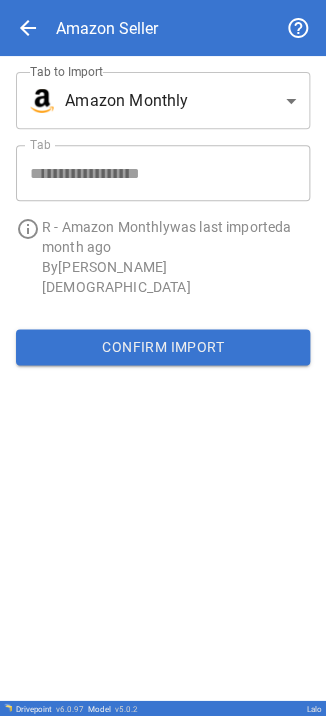 click on "**********" at bounding box center (163, 358) 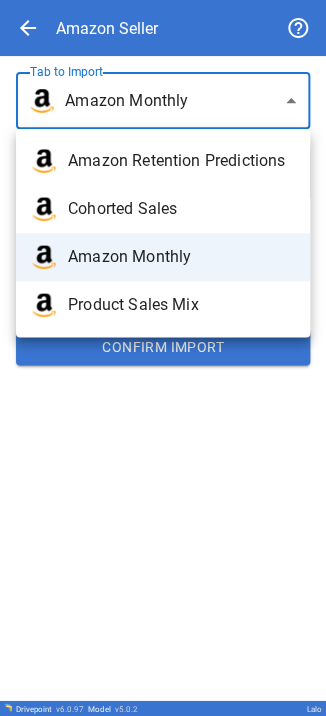 click at bounding box center [163, 358] 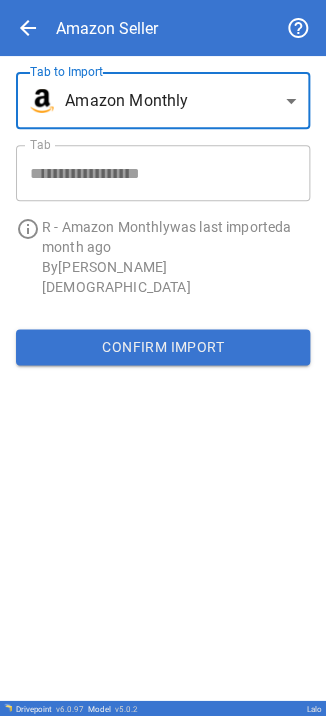 click on "**********" at bounding box center [163, 358] 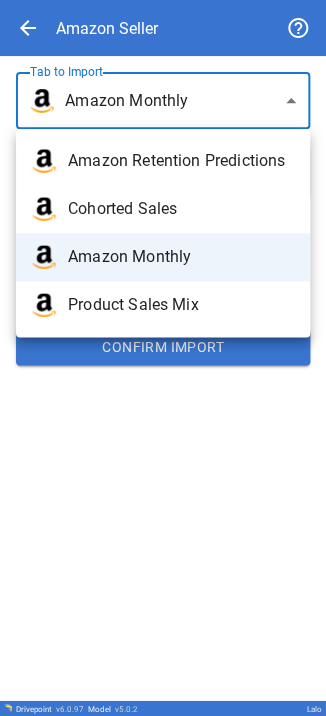 click on "Amazon Retention Predictions" at bounding box center [181, 161] 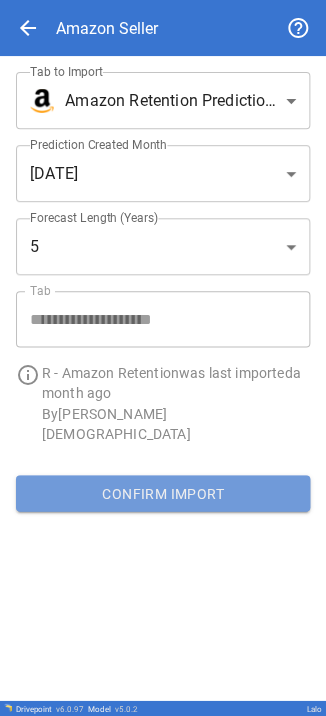 click on "Confirm Import" at bounding box center (163, 493) 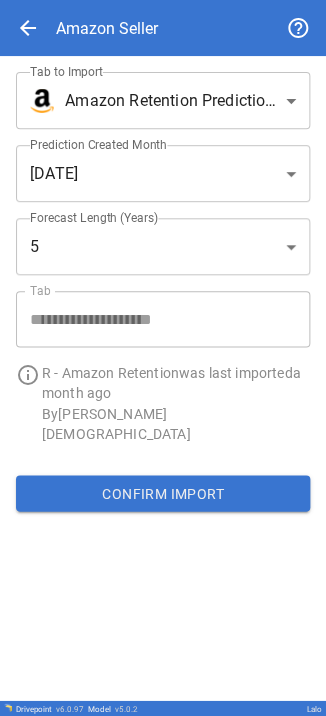 click on "**********" at bounding box center (163, 358) 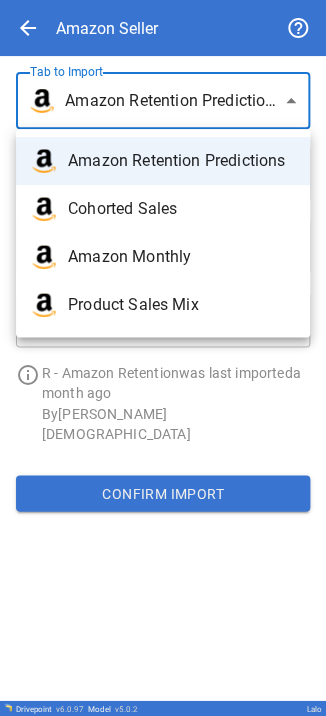 click at bounding box center (163, 358) 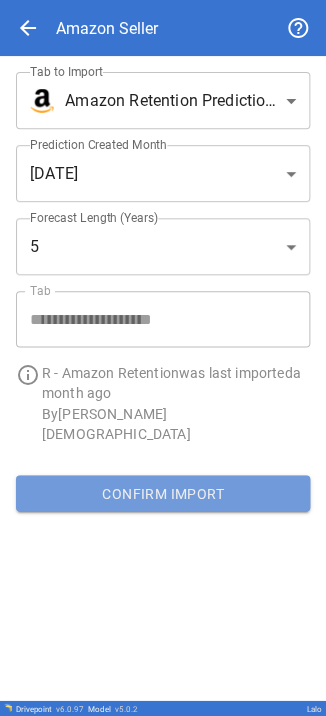 click on "Confirm Import" at bounding box center (163, 493) 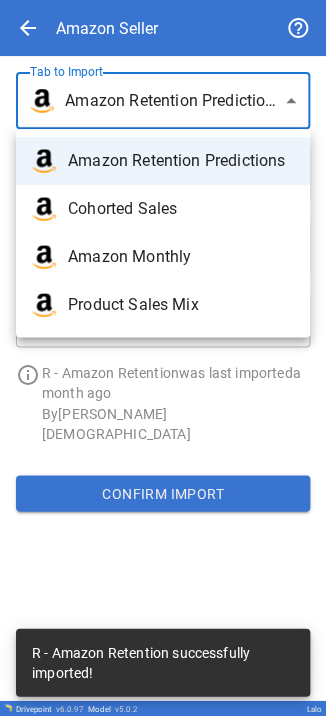 click on "**********" at bounding box center [163, 358] 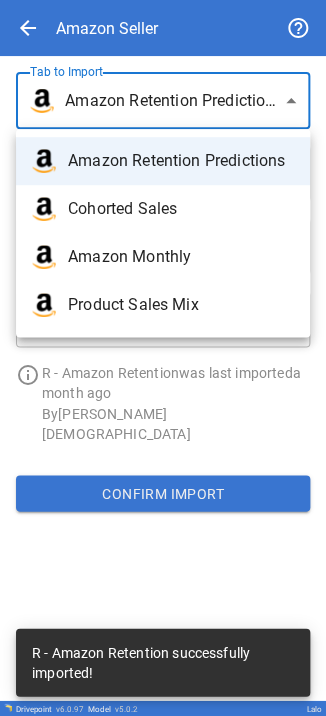 click on "Cohorted Sales" at bounding box center (163, 209) 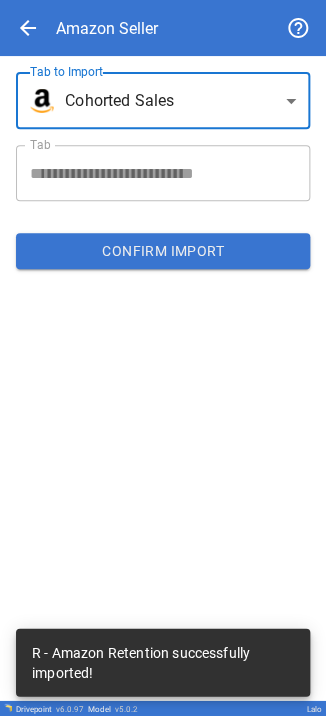 click on "Confirm Import" at bounding box center [163, 251] 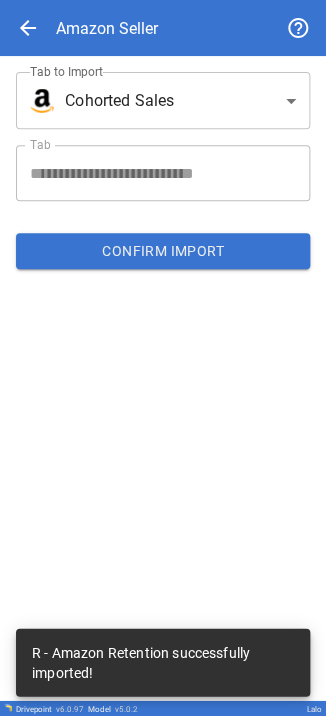 click on "Confirm Import" at bounding box center [163, 251] 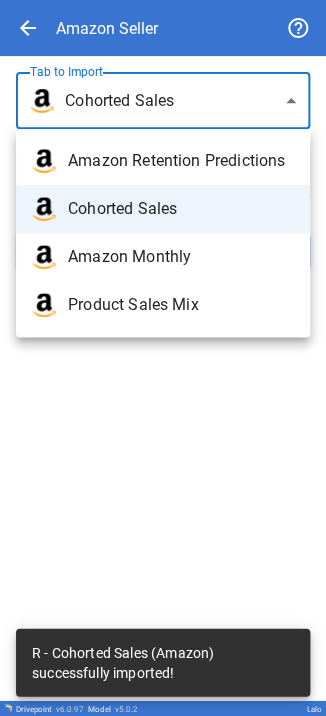 click on "**********" at bounding box center [163, 358] 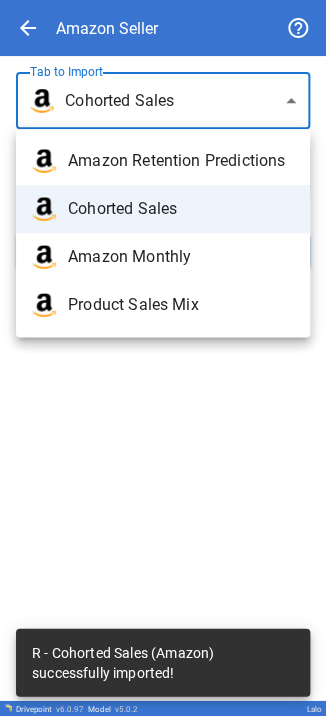 click on "Amazon Monthly" at bounding box center (163, 257) 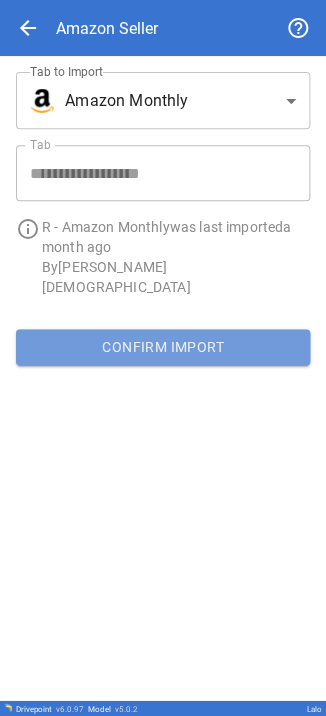 click on "Confirm Import" at bounding box center (163, 347) 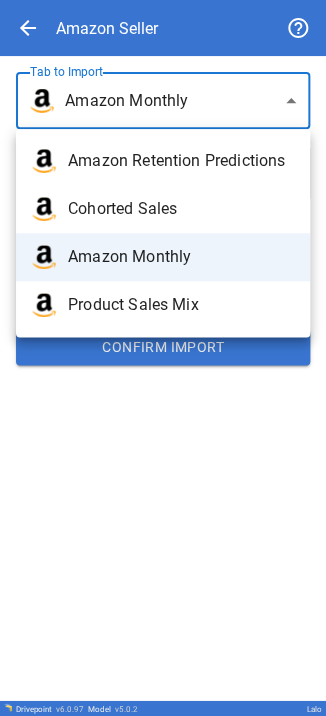 click on "**********" at bounding box center [163, 358] 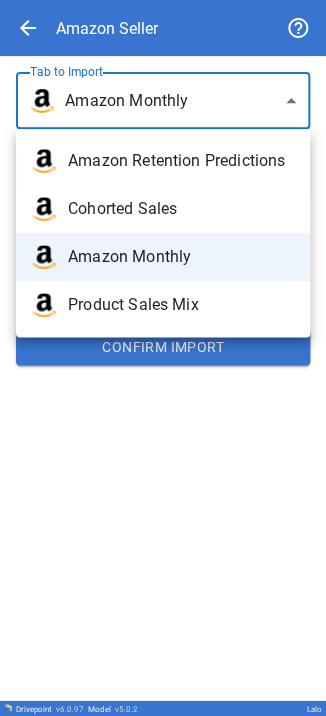click on "Product Sales Mix" at bounding box center (181, 305) 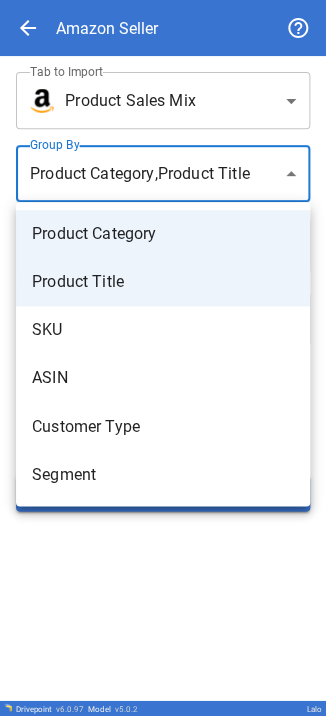 click on "**********" at bounding box center (163, 358) 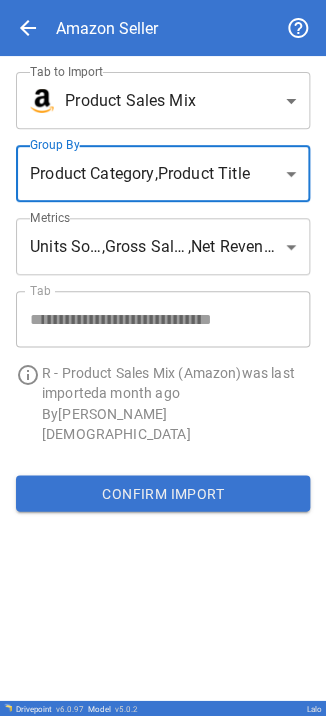 click on "Confirm Import" at bounding box center [163, 493] 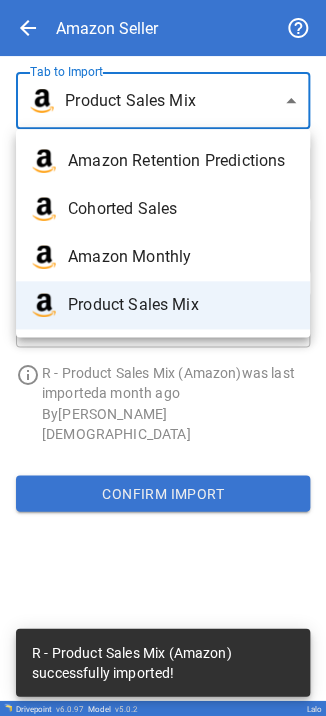 click on "**********" at bounding box center [163, 358] 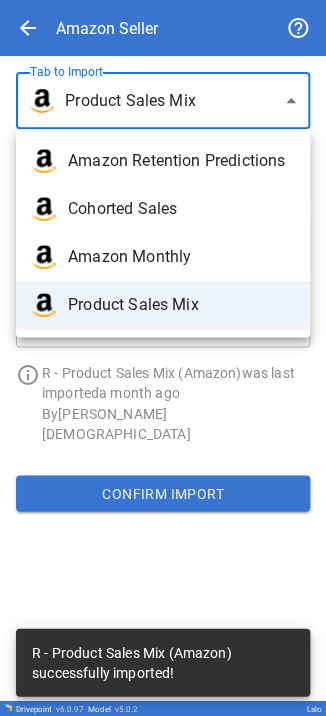 click at bounding box center [163, 358] 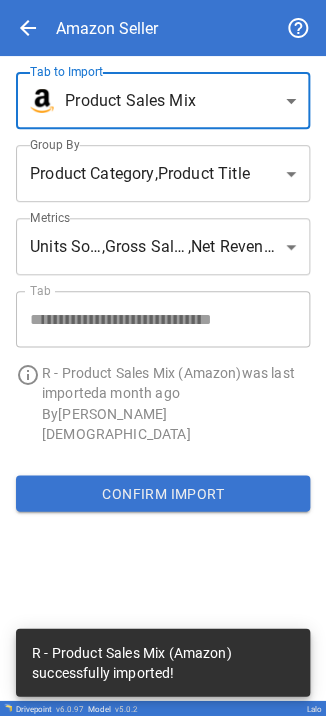 click on "arrow_back" at bounding box center [28, 28] 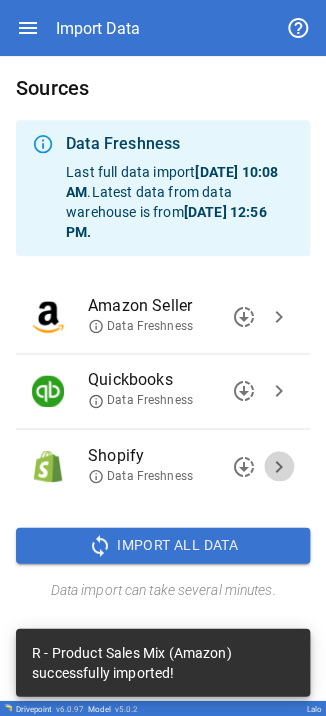 click on "chevron_right" at bounding box center (279, 466) 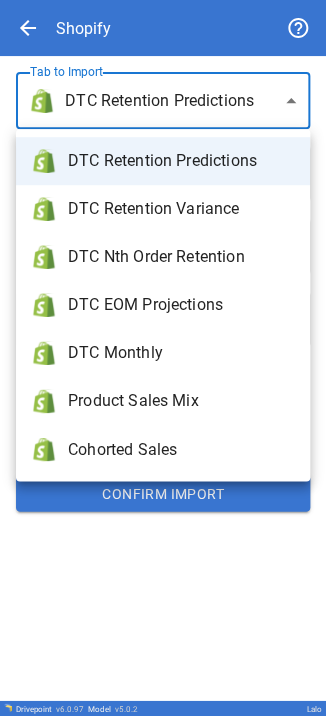 click on "**********" at bounding box center (163, 358) 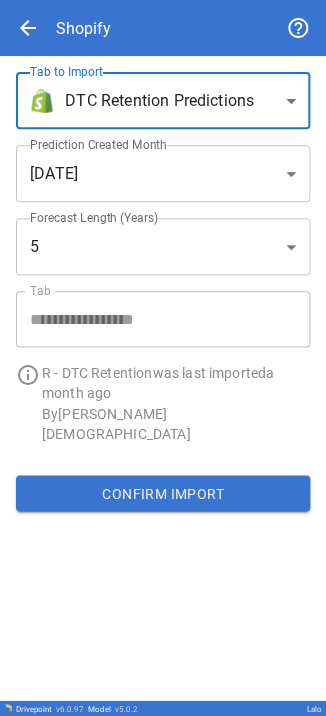 click on "Confirm Import" at bounding box center [163, 493] 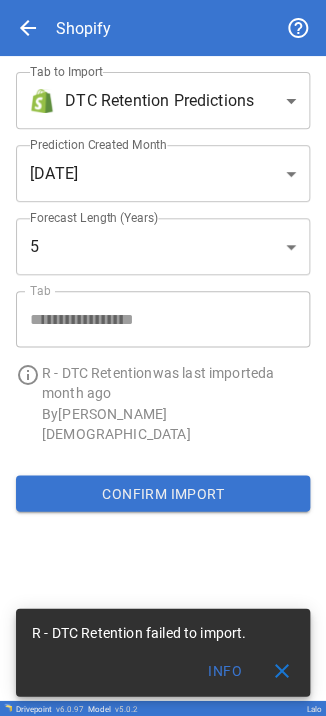 click on "Confirm Import" at bounding box center [163, 493] 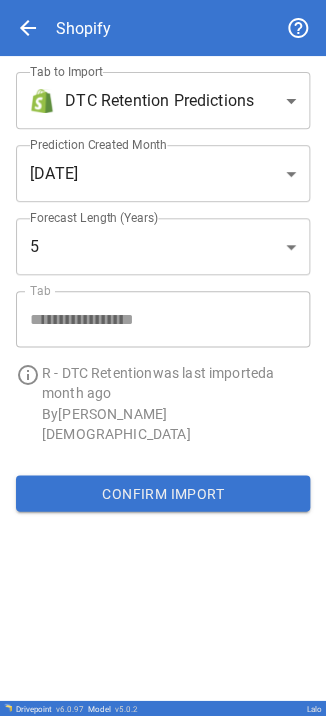 click on "Confirm Import" at bounding box center [163, 493] 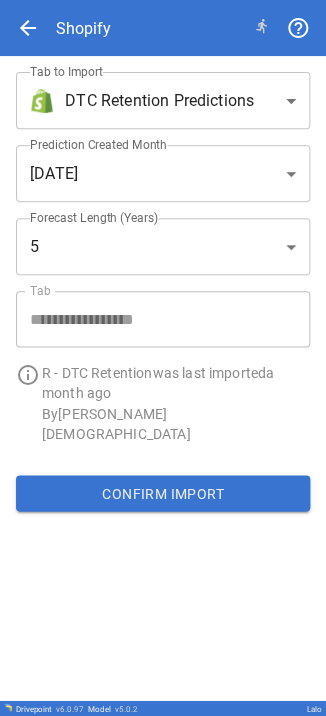 click on "**********" at bounding box center (163, 378) 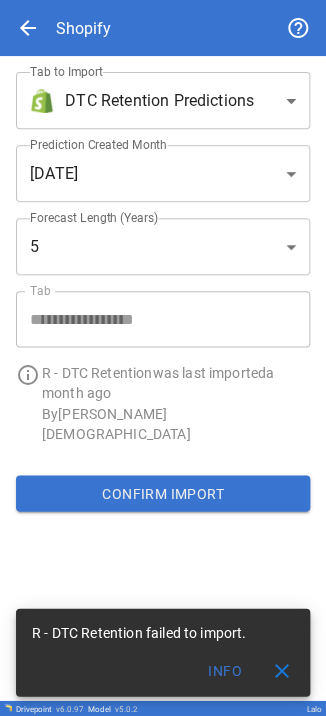 click on "close" at bounding box center (282, 670) 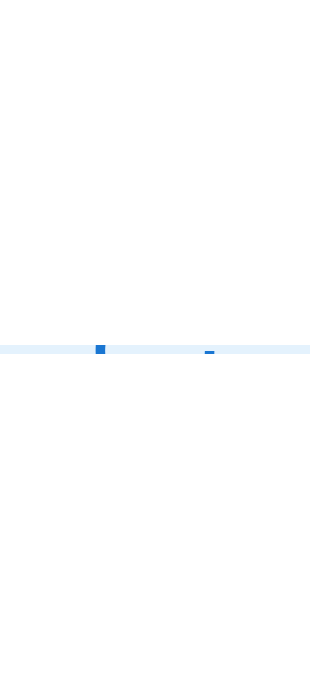 scroll, scrollTop: 0, scrollLeft: 0, axis: both 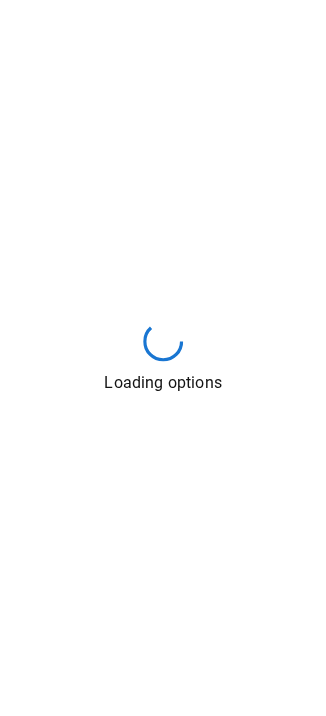 drag, startPoint x: 202, startPoint y: 395, endPoint x: 66, endPoint y: 440, distance: 143.25153 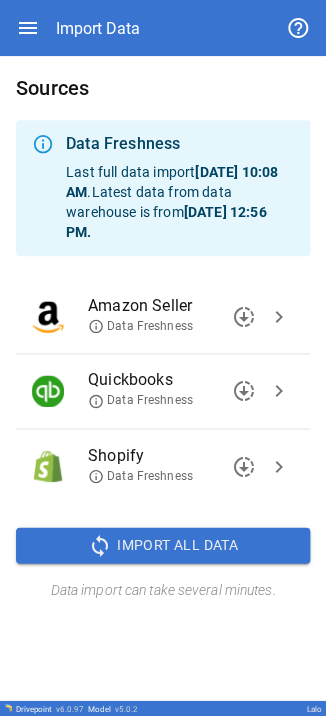 click on "chevron_right" at bounding box center [279, 466] 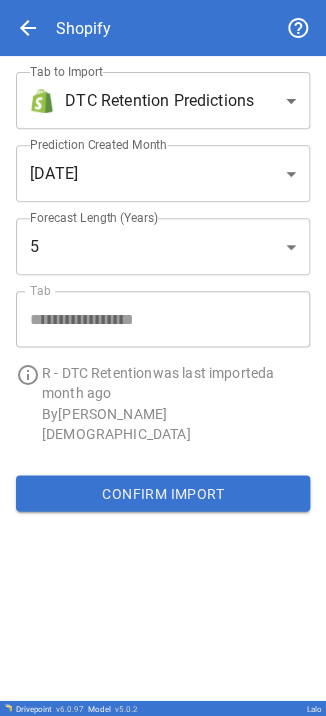 click on "**********" at bounding box center [163, 358] 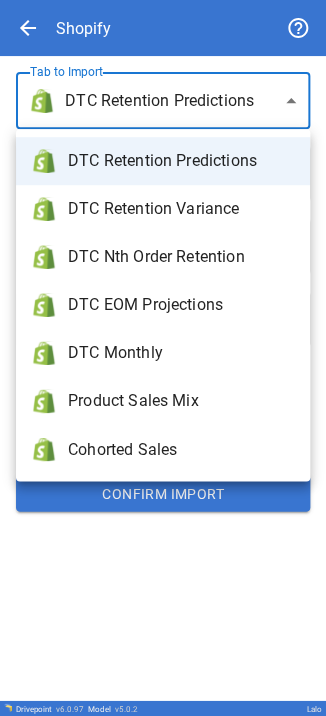 click on "DTC Retention Predictions" at bounding box center [181, 161] 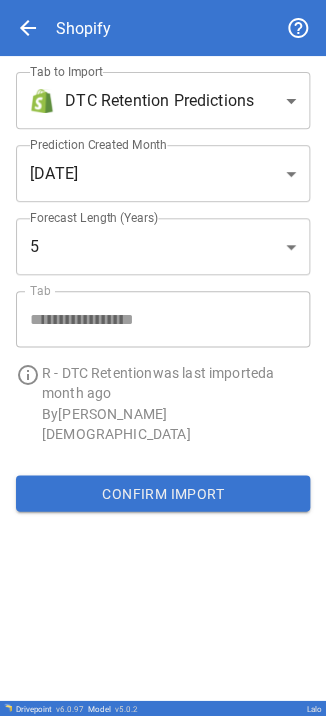 click on "Confirm Import" at bounding box center (163, 493) 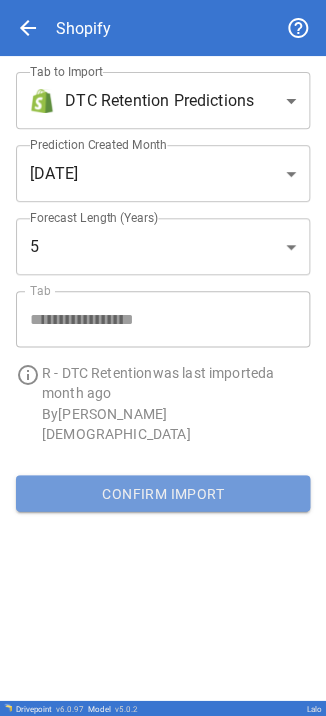 click on "Confirm Import" at bounding box center (163, 493) 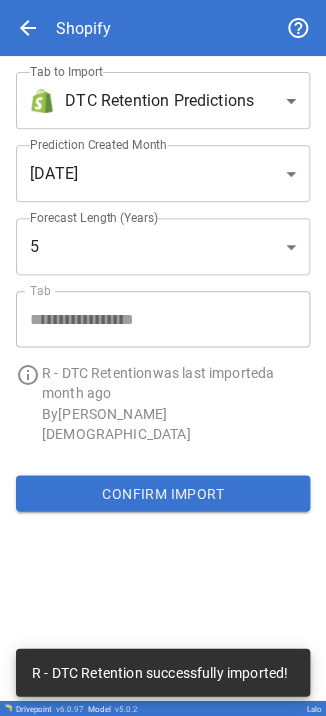 click on "**********" at bounding box center (163, 358) 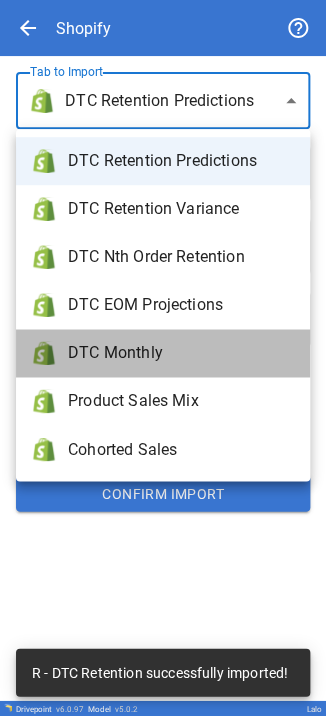 click on "DTC Monthly" at bounding box center (181, 353) 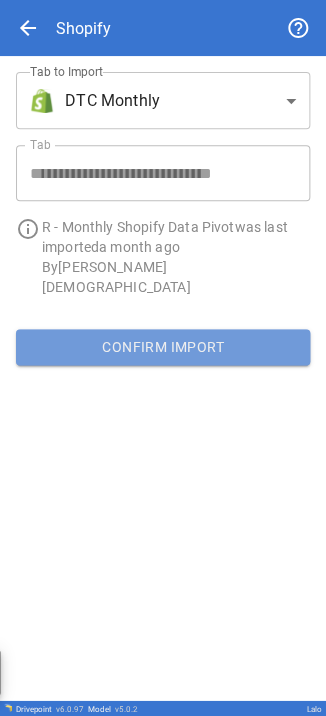 click on "Confirm Import" at bounding box center (163, 347) 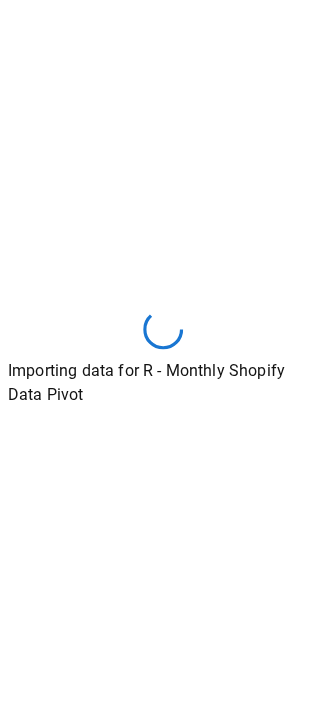 type 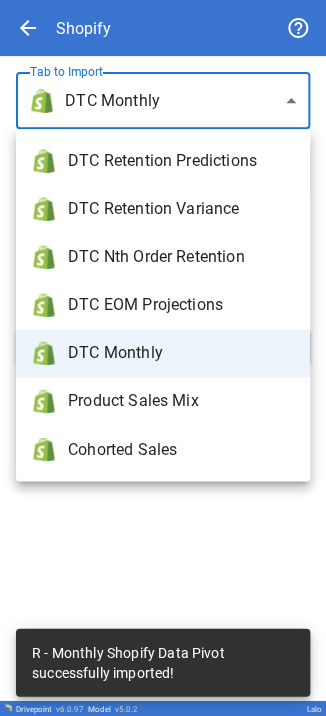 drag, startPoint x: 118, startPoint y: 104, endPoint x: 126, endPoint y: 134, distance: 31.04835 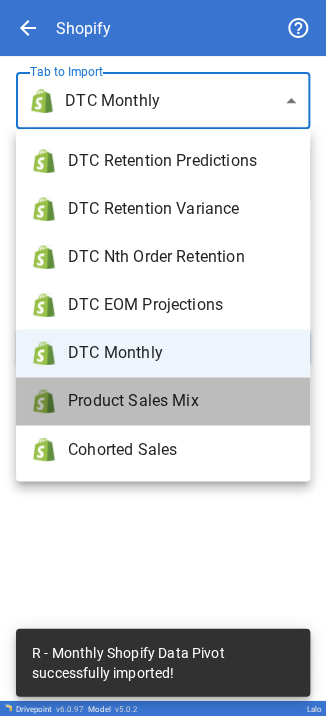 click on "Product Sales Mix" at bounding box center (181, 401) 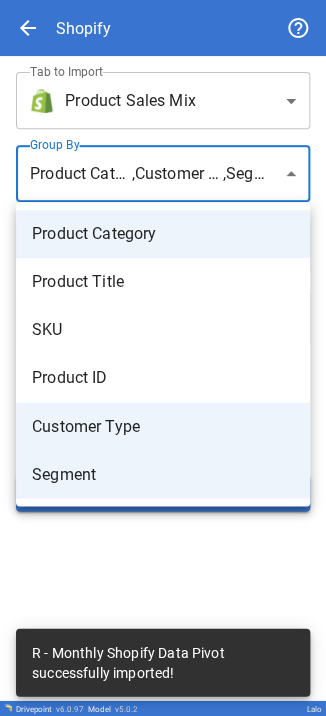 click on "**********" at bounding box center (163, 358) 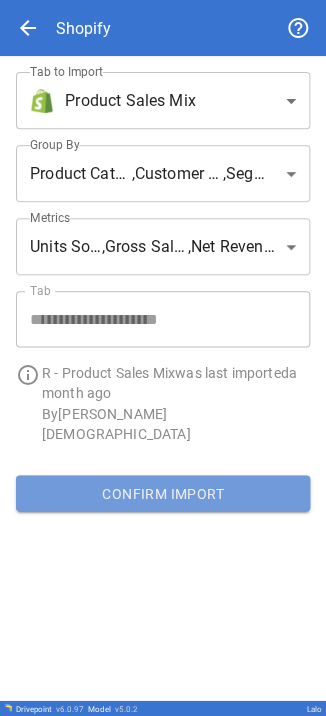 click on "Confirm Import" at bounding box center (163, 493) 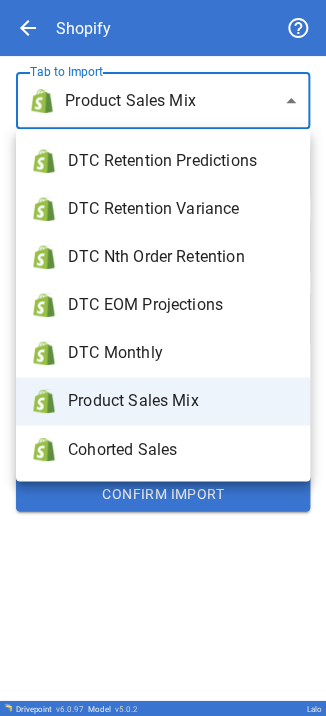 click on "**********" at bounding box center (163, 358) 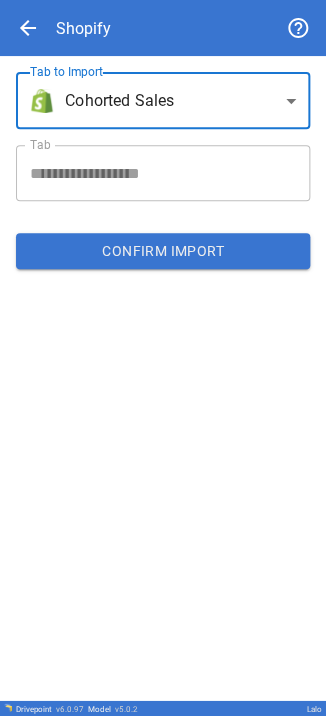 click on "Confirm Import" at bounding box center (163, 251) 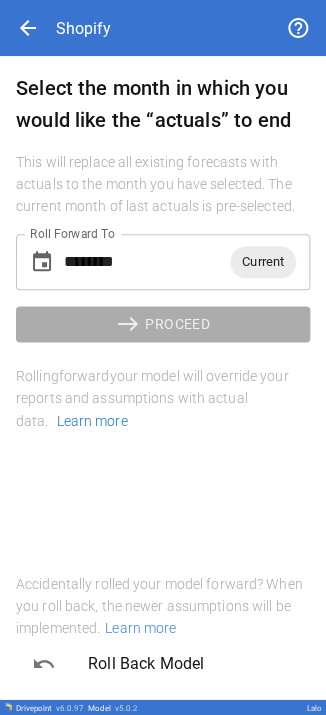 click on "********" at bounding box center (147, 262) 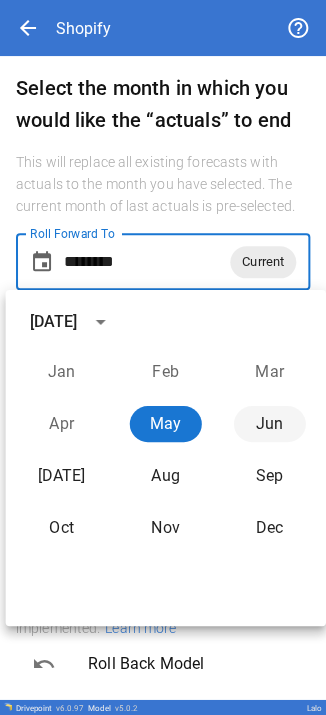 click on "Jun" at bounding box center (269, 424) 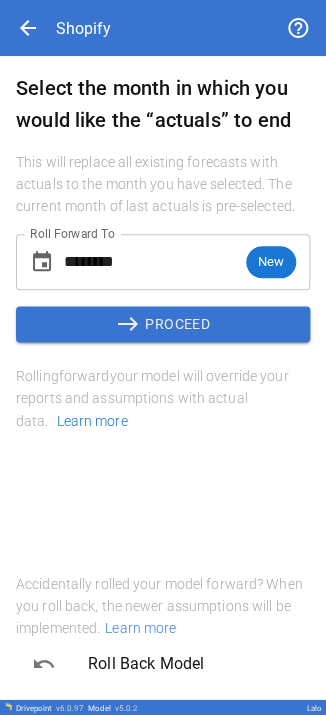 drag, startPoint x: 156, startPoint y: 321, endPoint x: -535, endPoint y: -221, distance: 878.20557 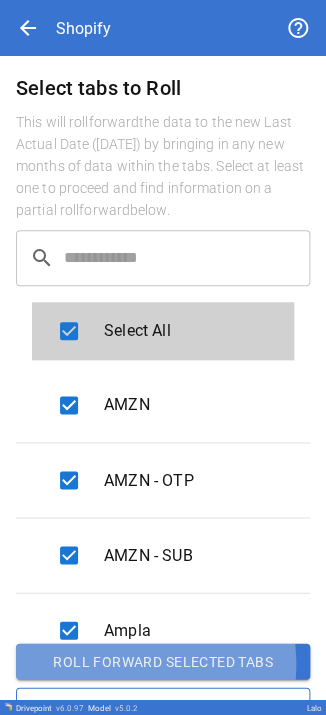 click on "Roll forward selected tabs" at bounding box center [163, 661] 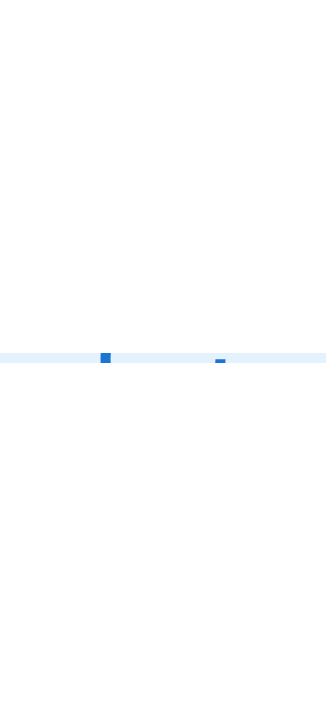 scroll, scrollTop: 0, scrollLeft: 0, axis: both 